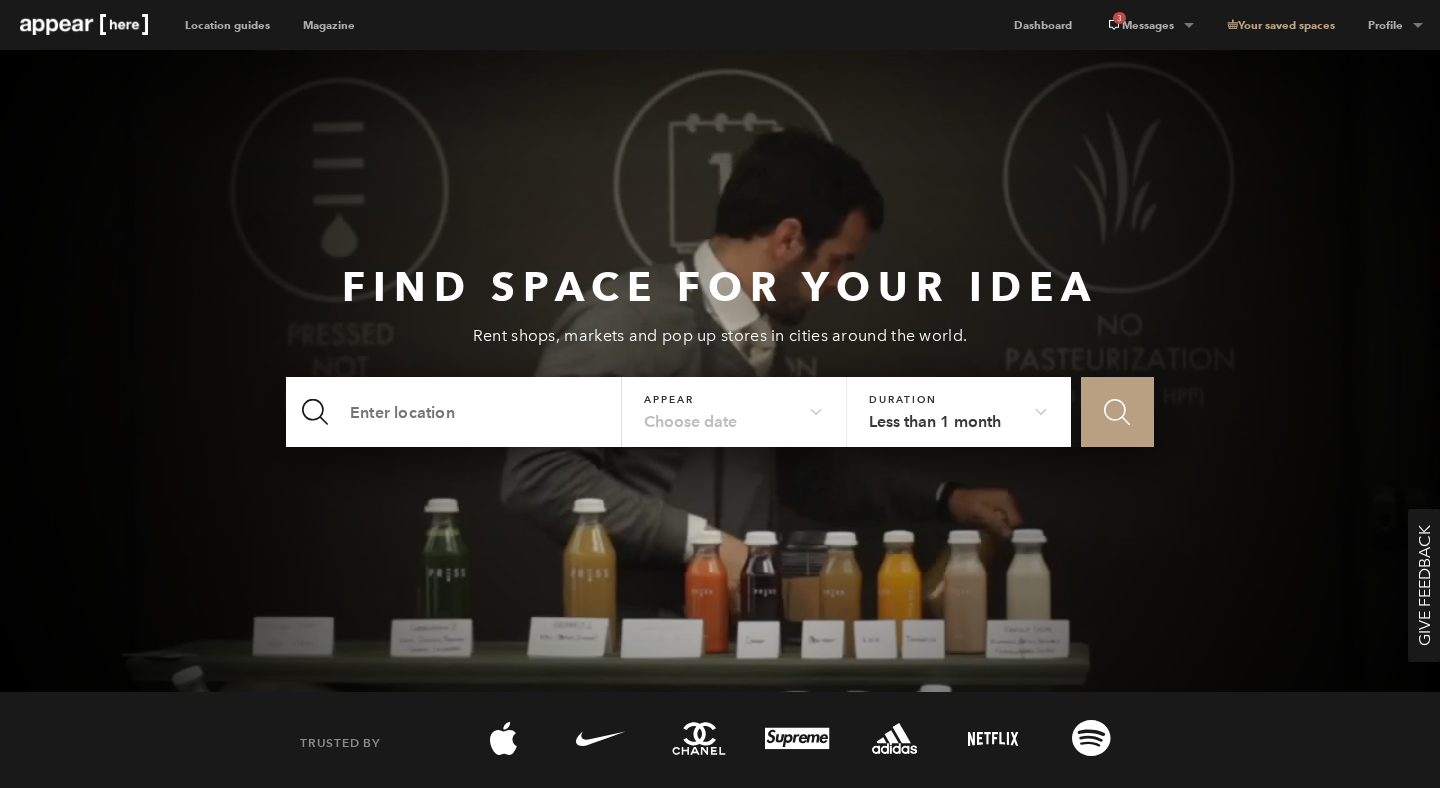 scroll, scrollTop: 0, scrollLeft: 0, axis: both 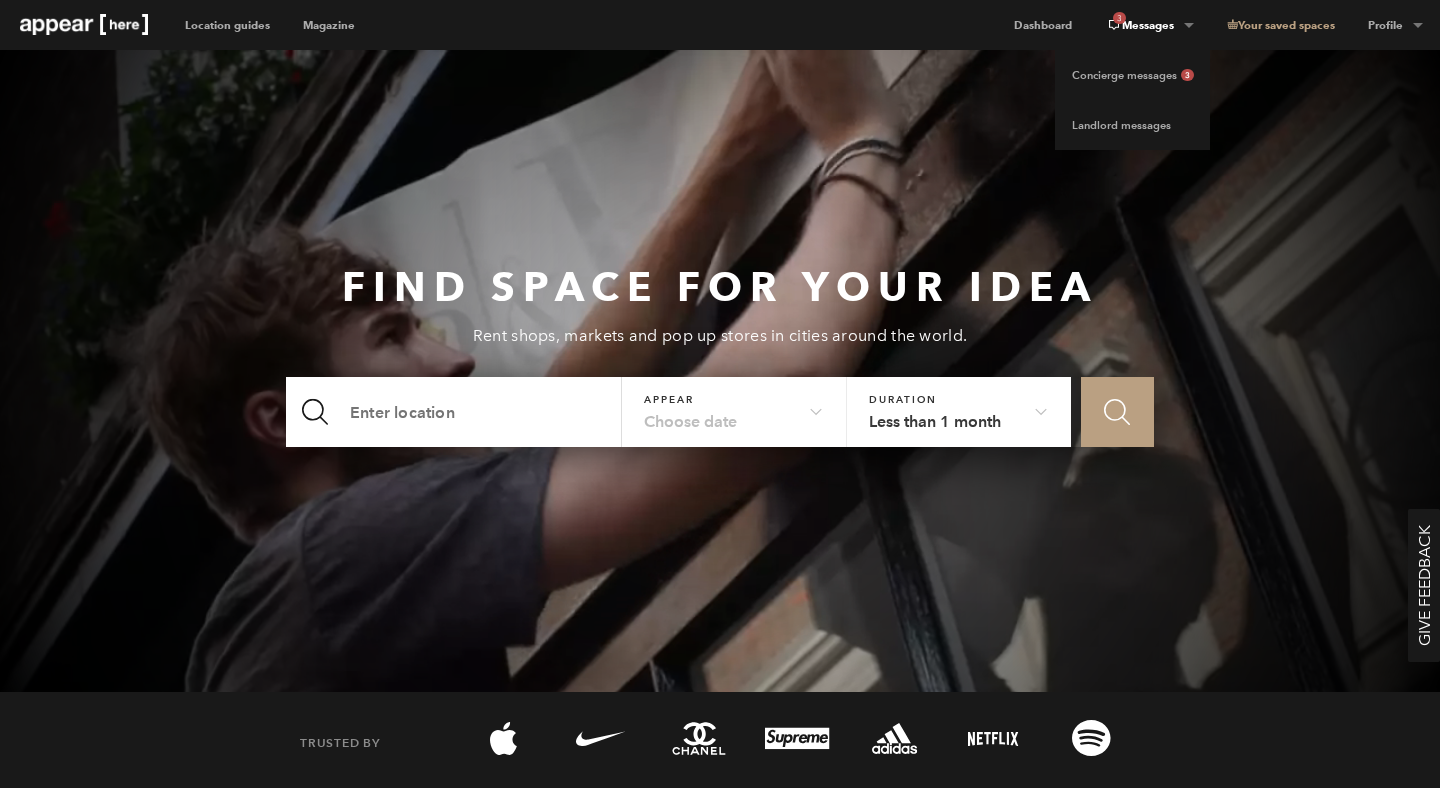 click on "3
Messages" at bounding box center [1149, 25] 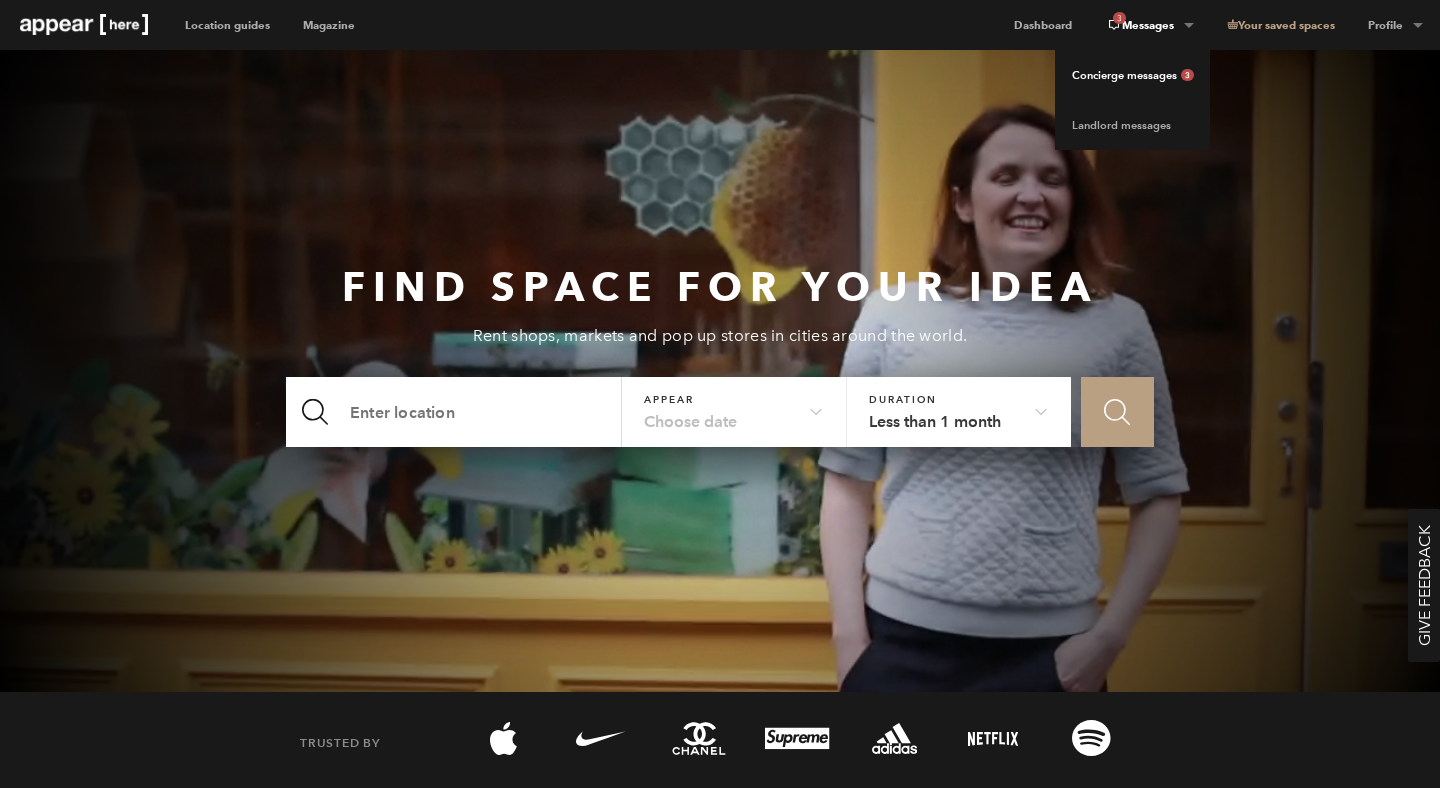 click on "Concierge messages
3" at bounding box center (1132, 75) 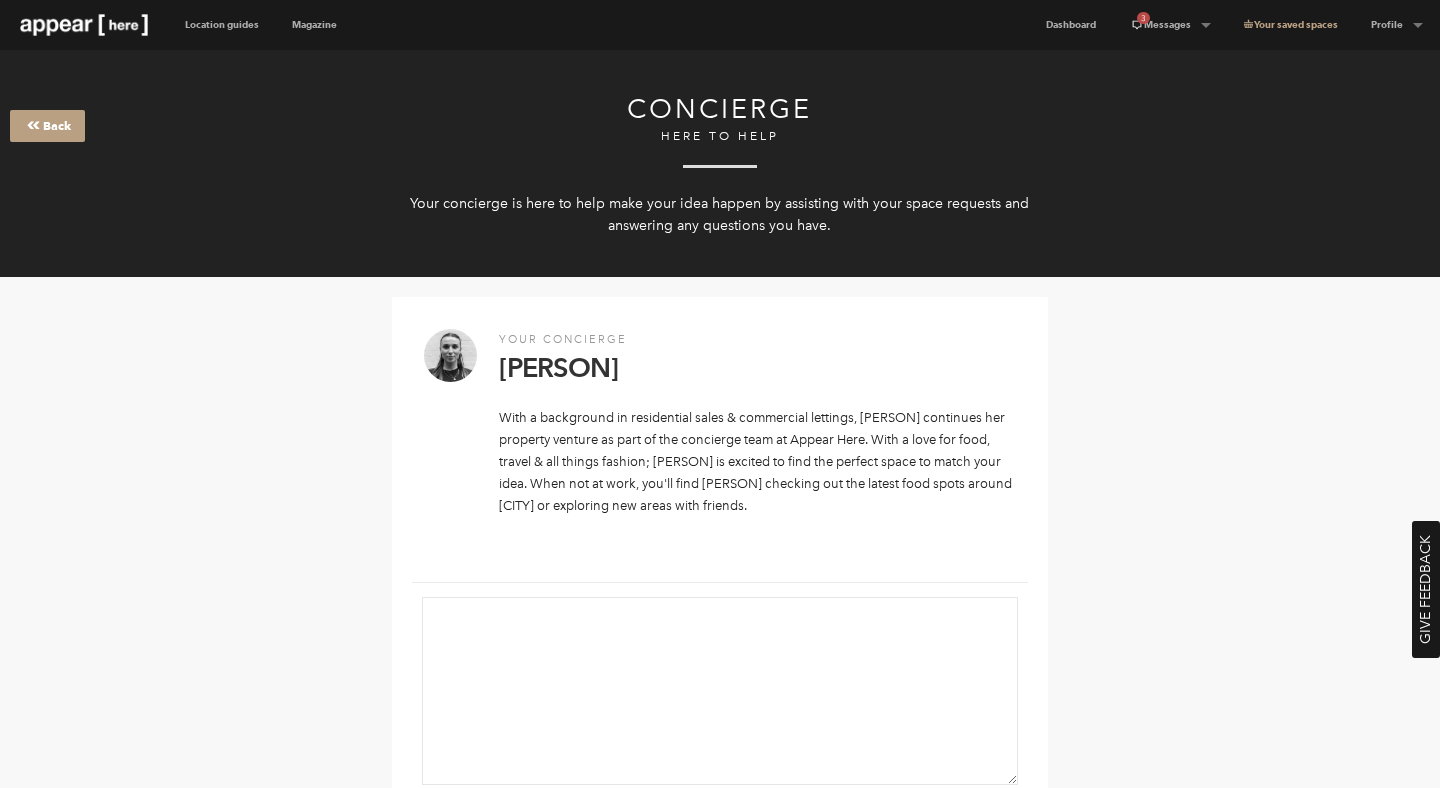scroll, scrollTop: 0, scrollLeft: 0, axis: both 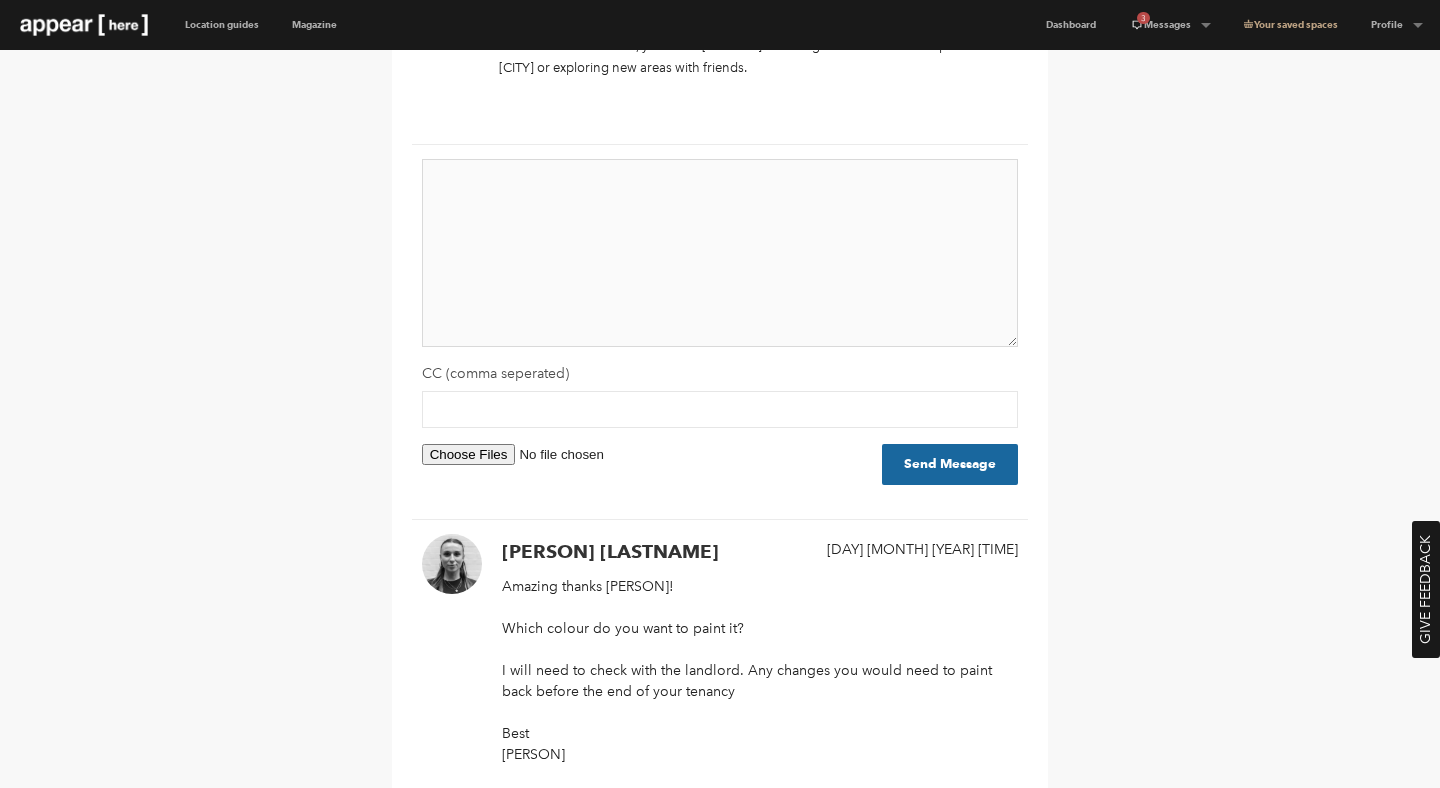 click at bounding box center [720, 253] 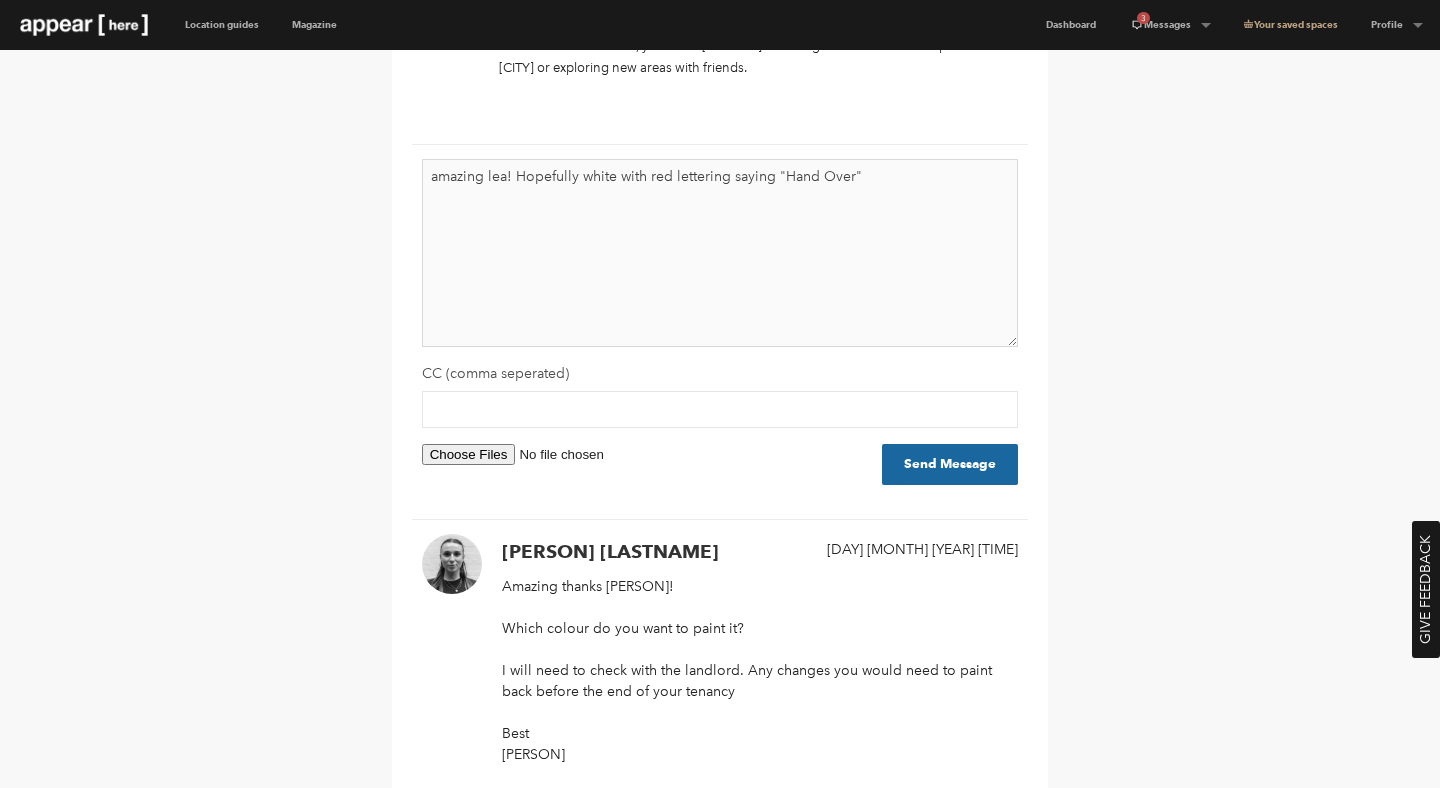 type on "amazing lea! Hopefully white with red lettering saying "Hand Over"" 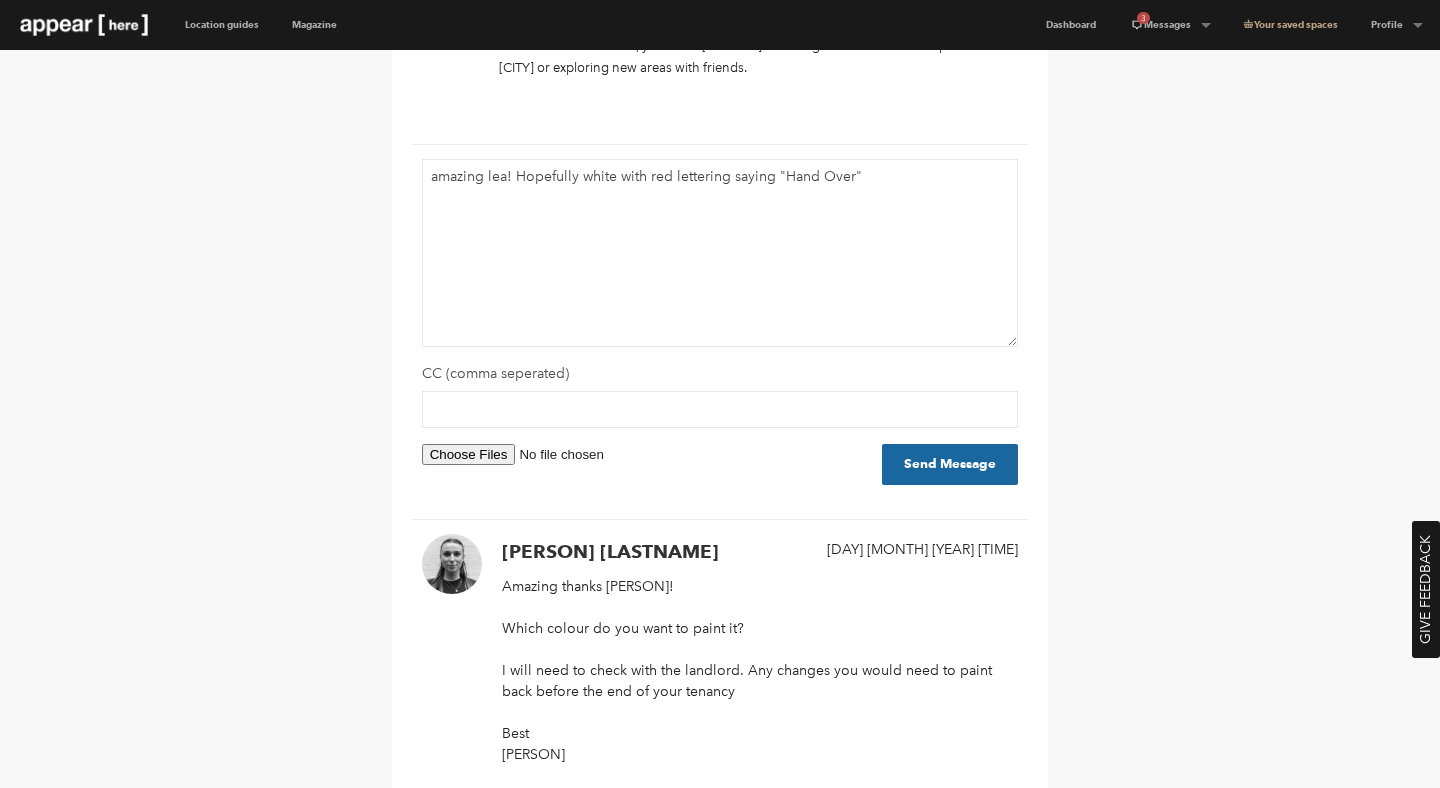 click at bounding box center [548, 454] 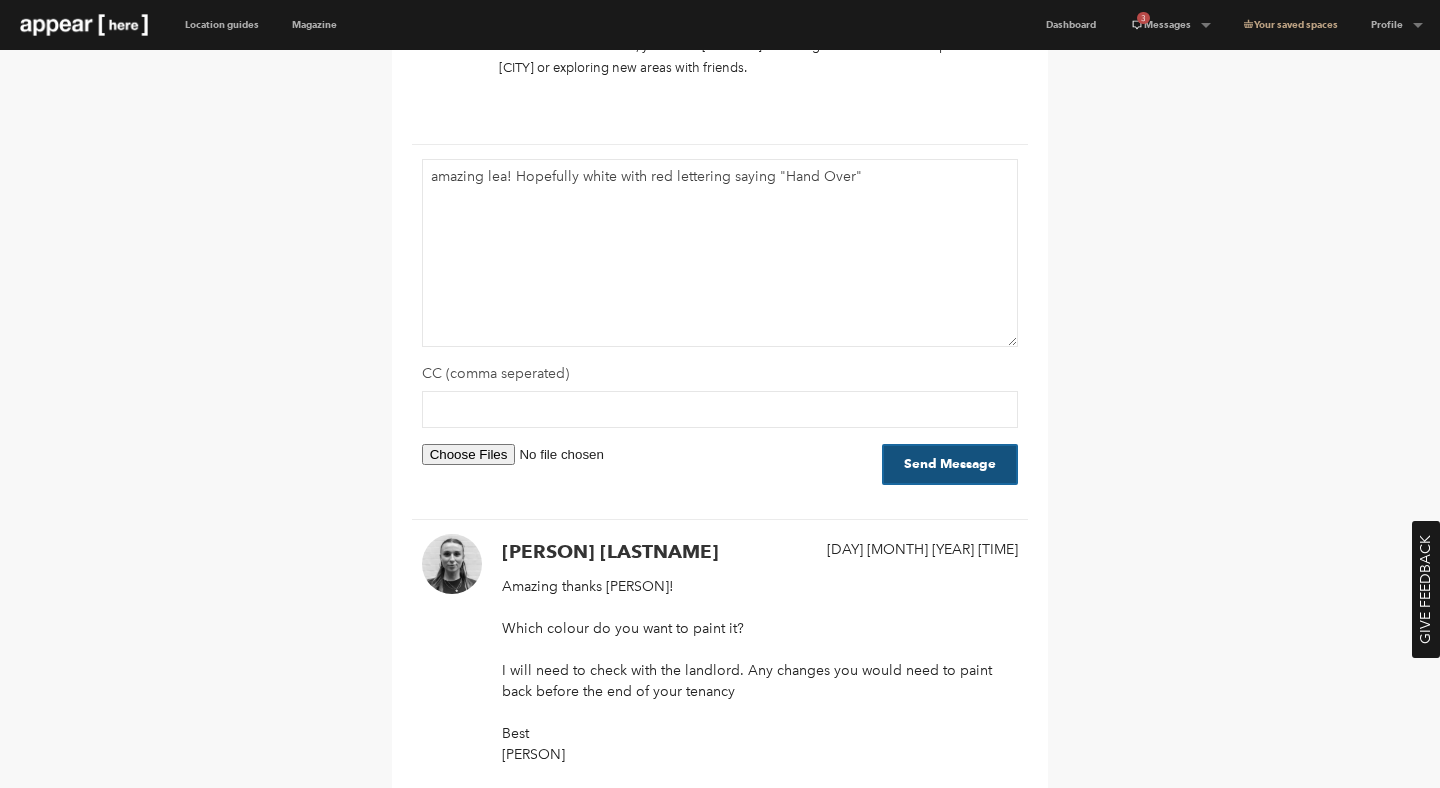 click on "Send Message" at bounding box center [950, 464] 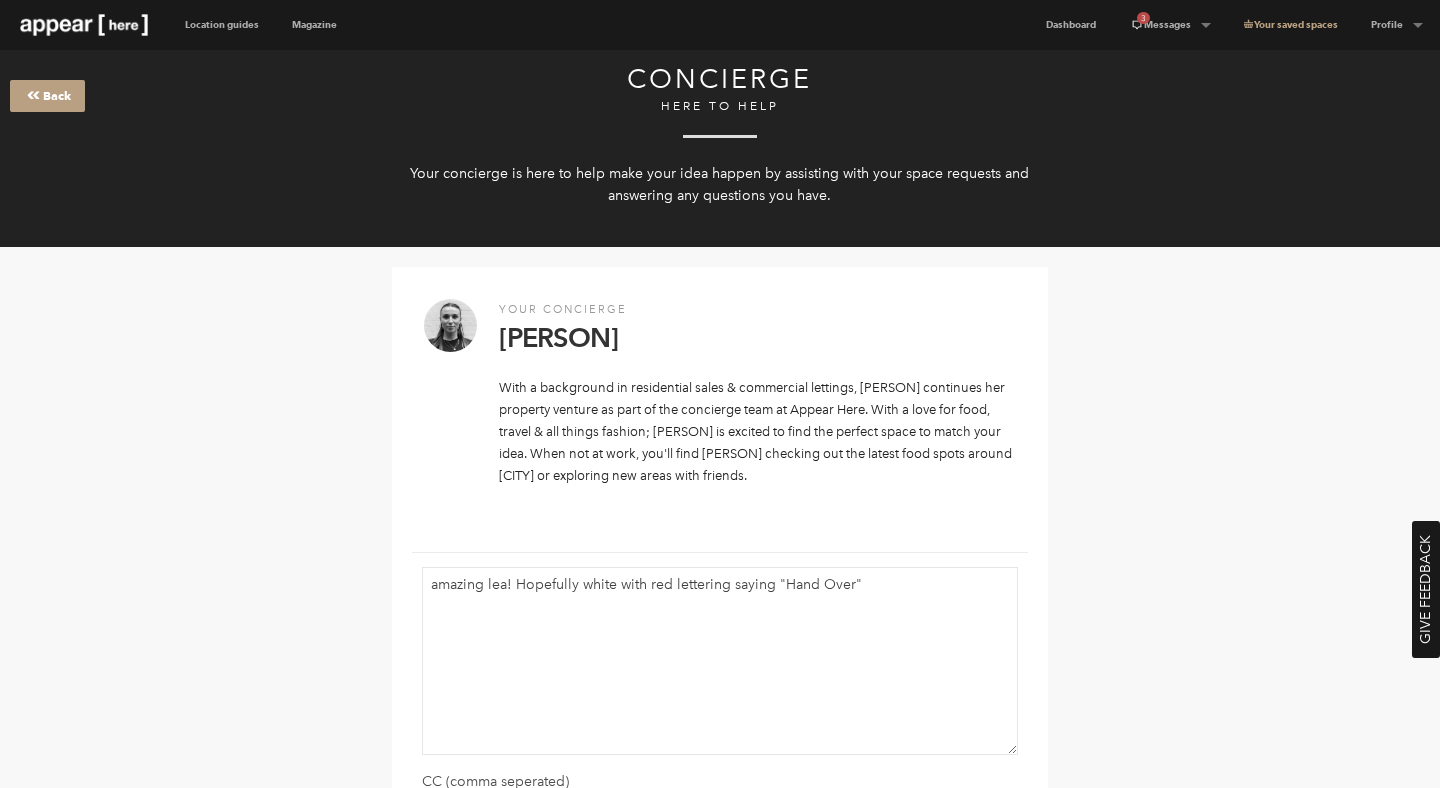 scroll, scrollTop: 0, scrollLeft: 0, axis: both 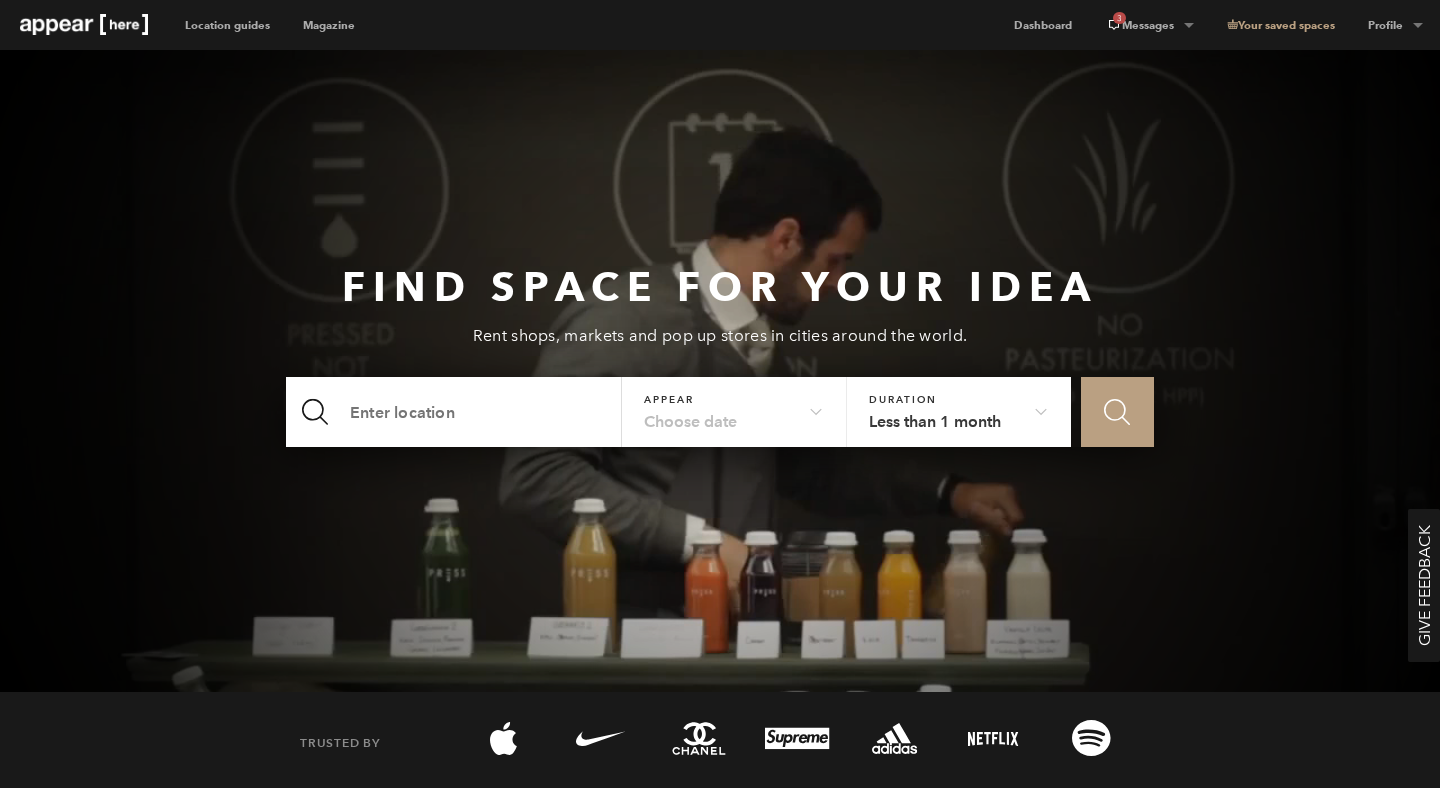 click on "Dashboard" at bounding box center [1043, 25] 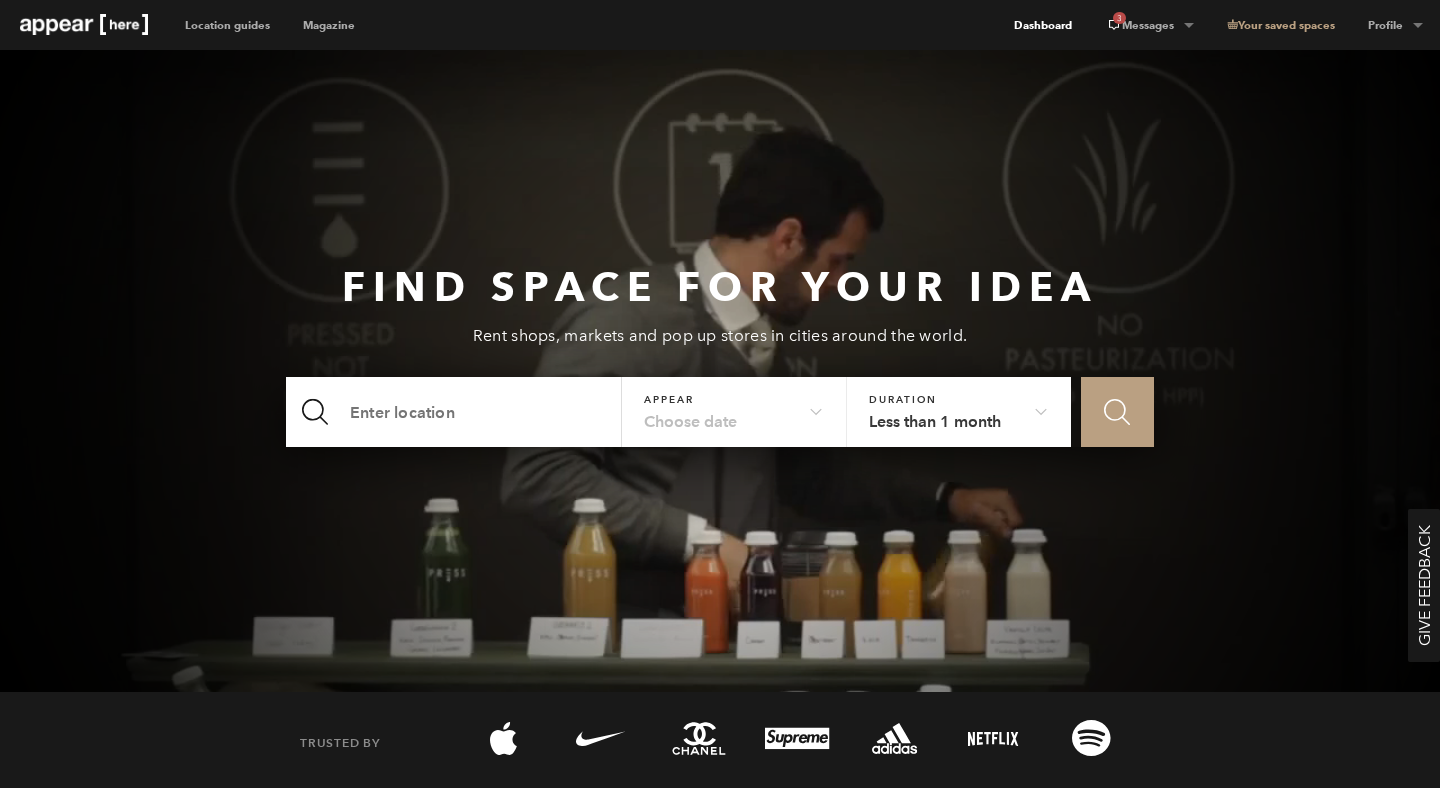 scroll, scrollTop: 0, scrollLeft: 0, axis: both 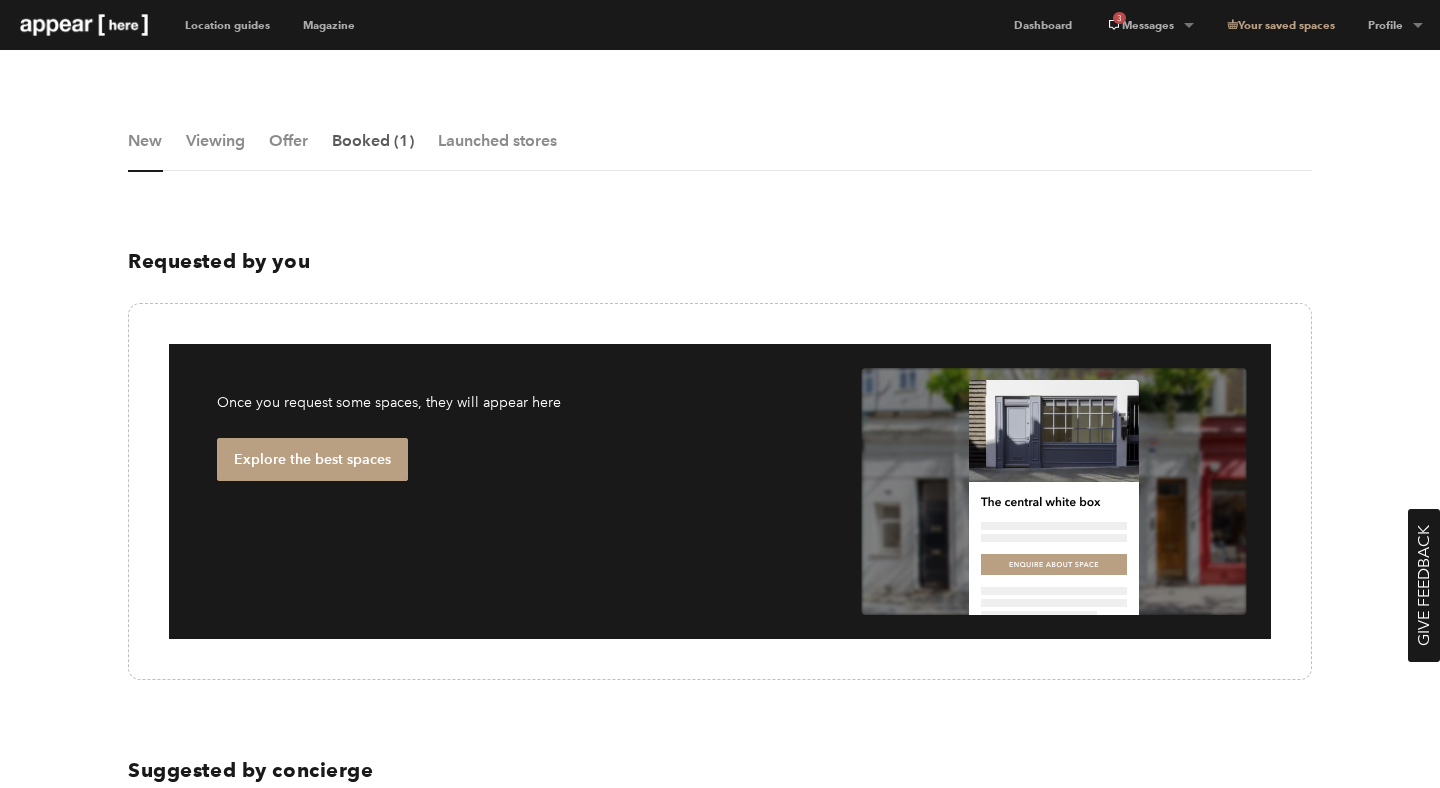 click on "Booked   (1)" at bounding box center [373, 151] 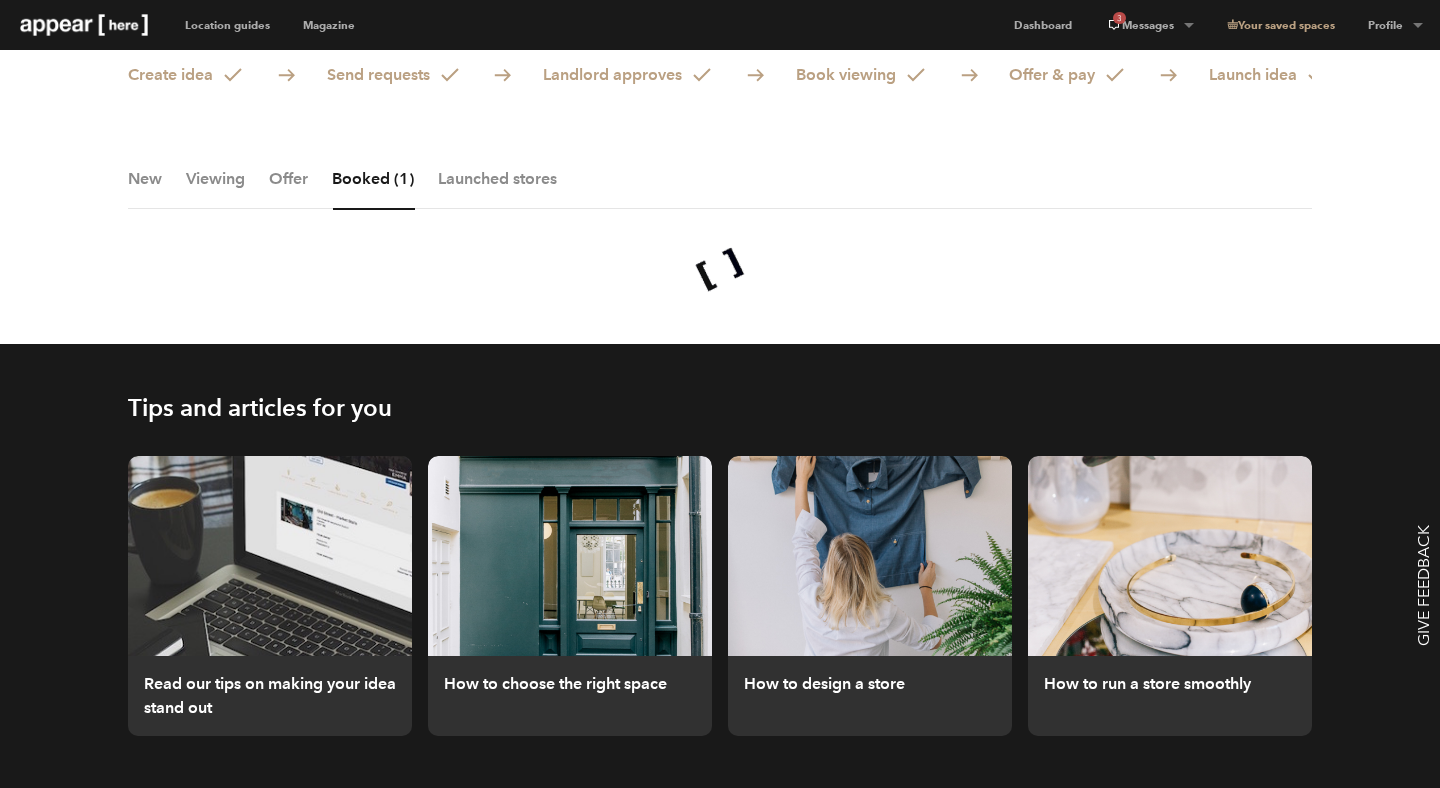 scroll, scrollTop: 452, scrollLeft: 0, axis: vertical 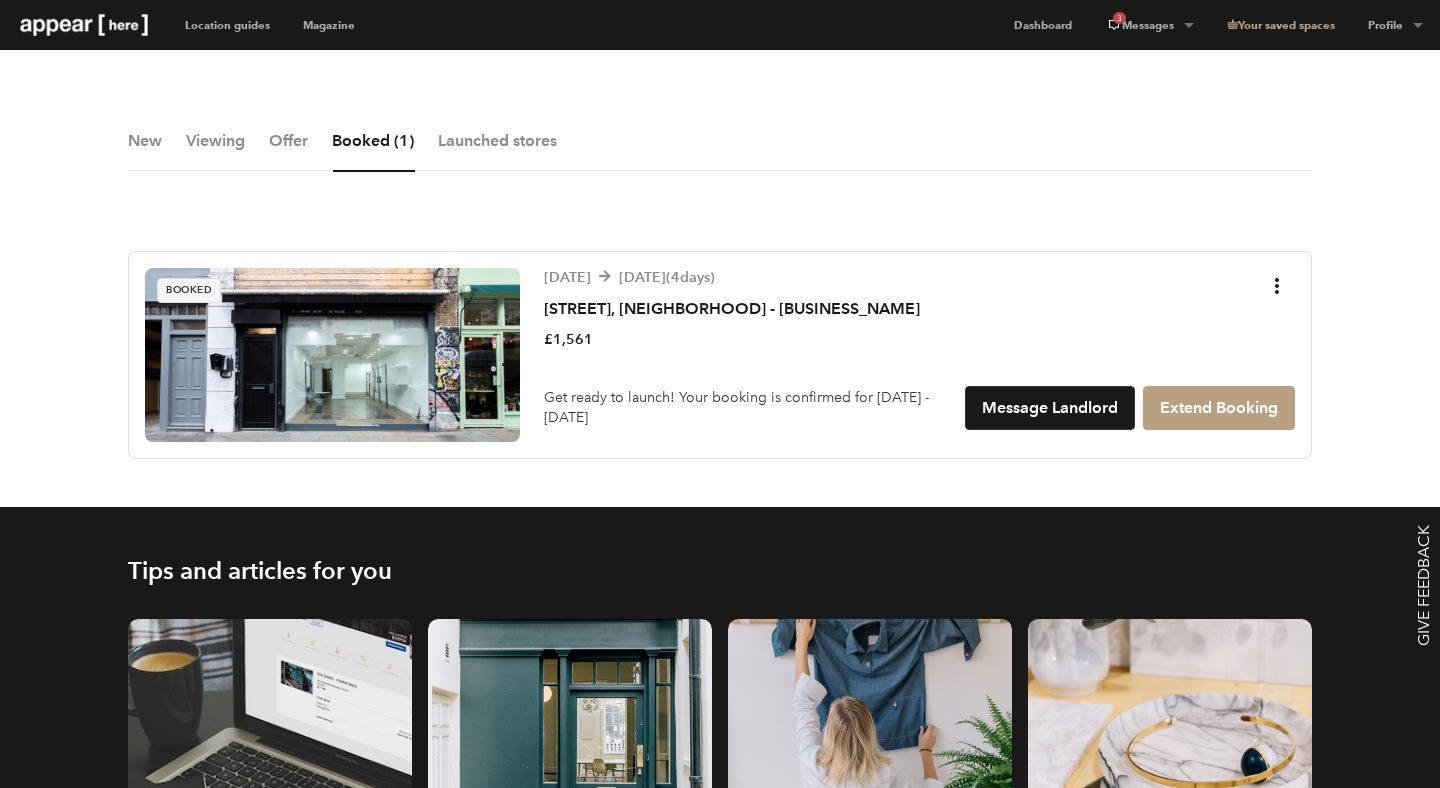 click at bounding box center (332, 355) 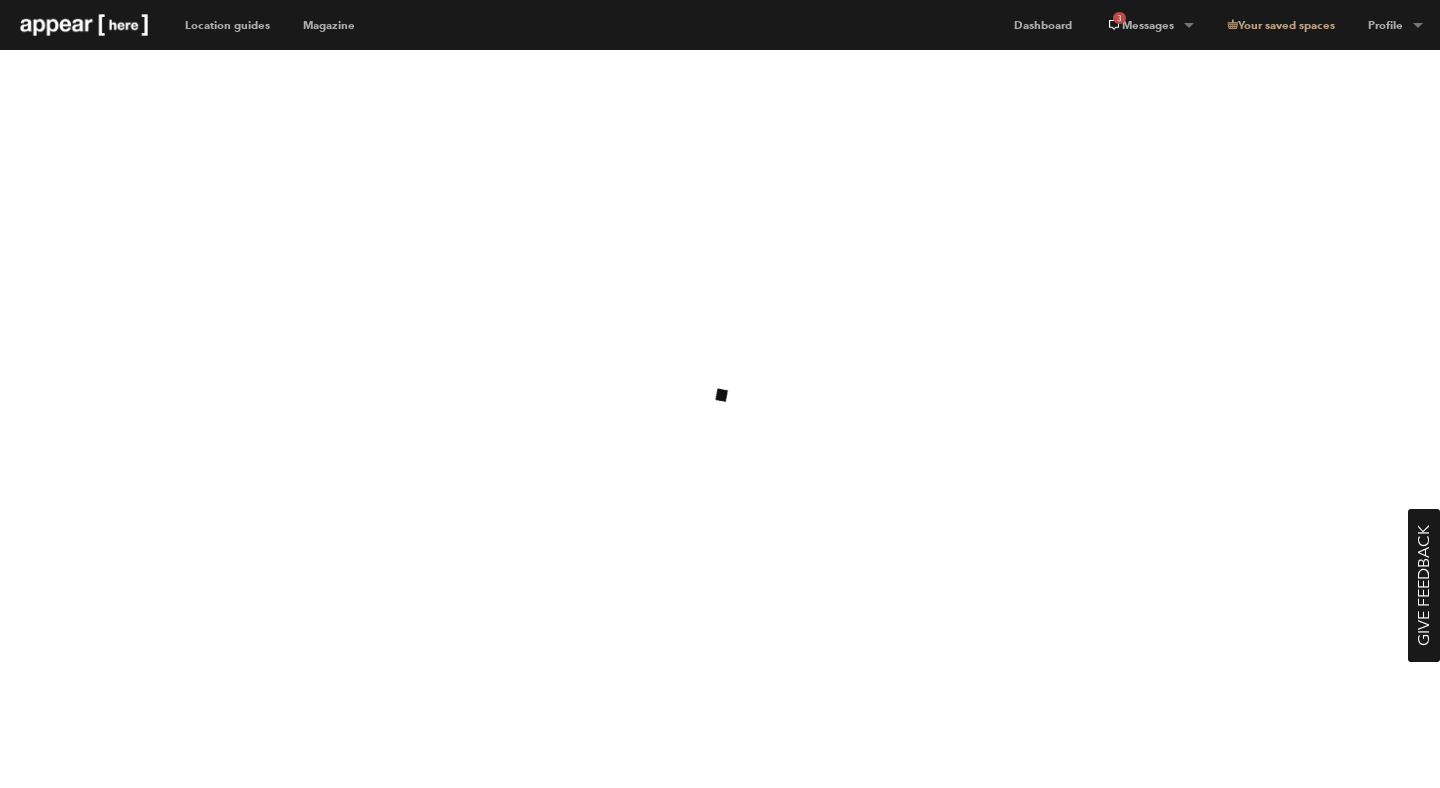 scroll, scrollTop: 0, scrollLeft: 0, axis: both 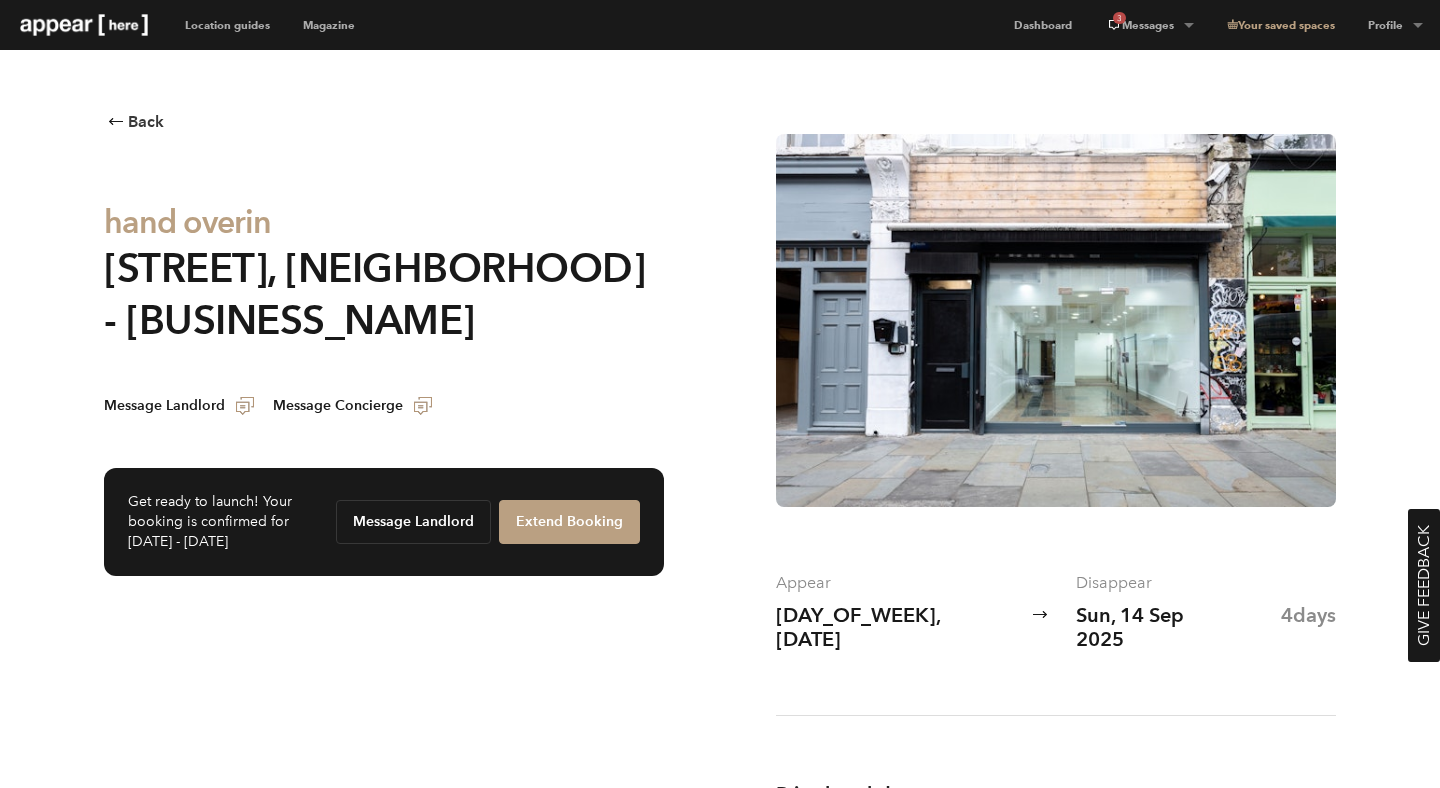 click at bounding box center [1056, 320] 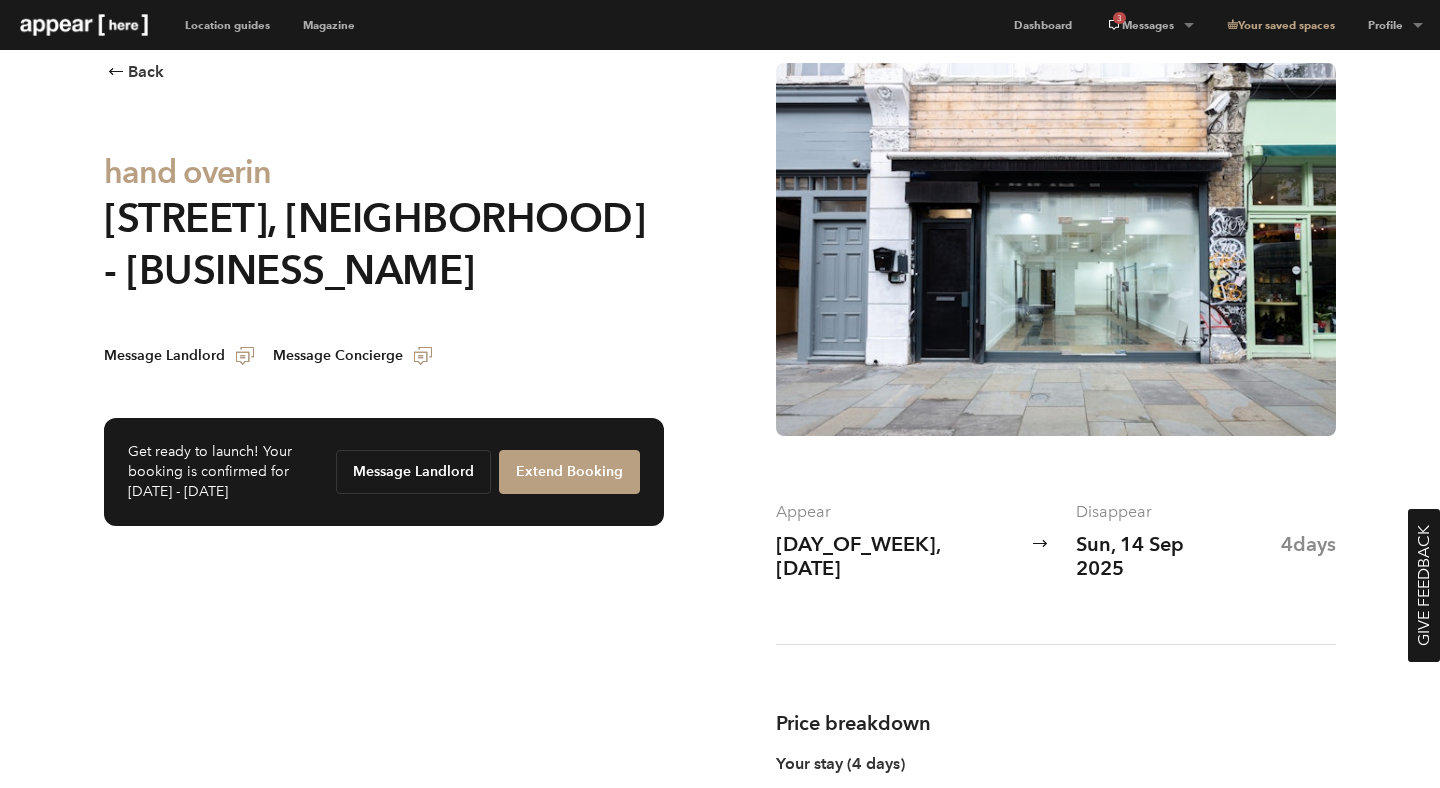 scroll, scrollTop: 209, scrollLeft: 0, axis: vertical 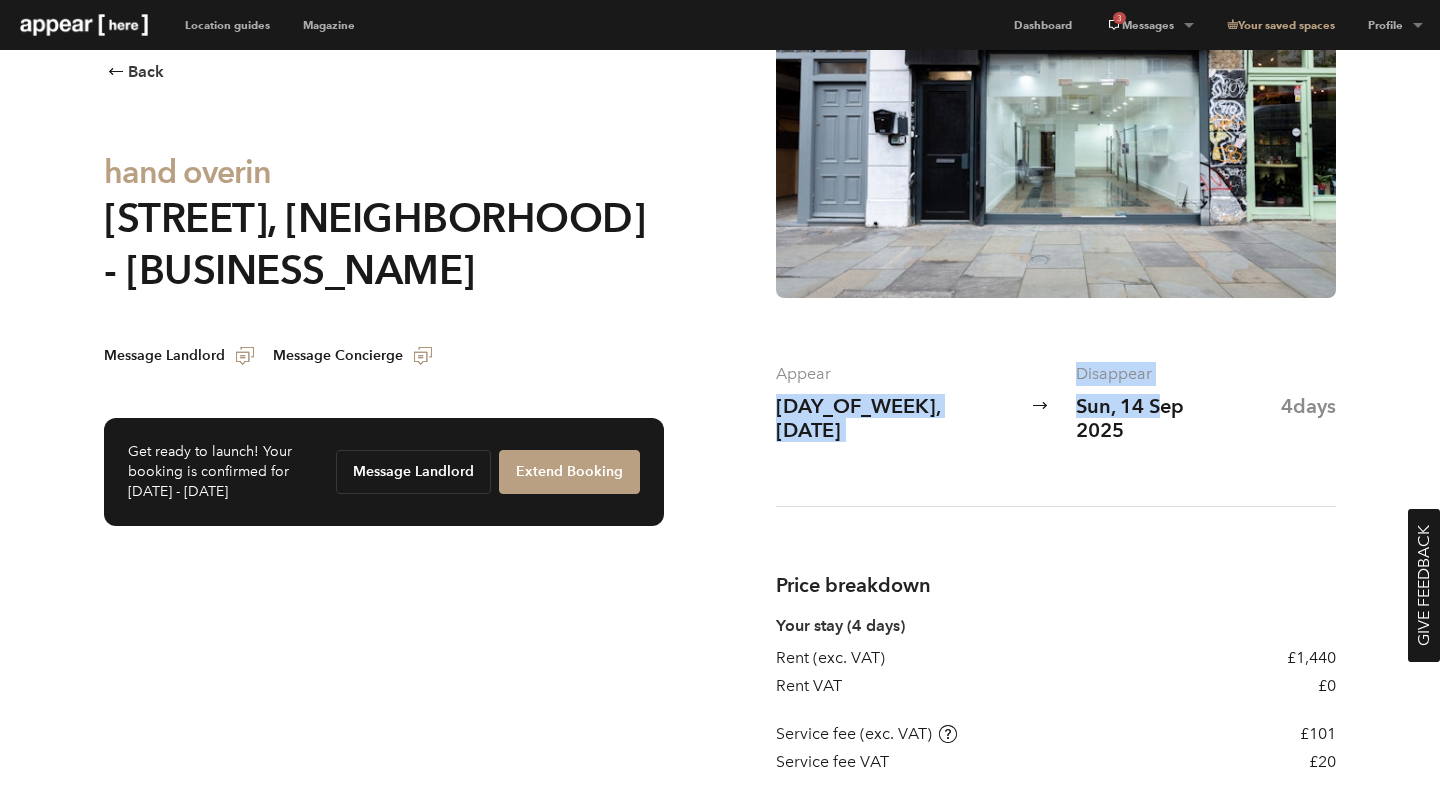 drag, startPoint x: 760, startPoint y: 411, endPoint x: 1101, endPoint y: 409, distance: 341.00586 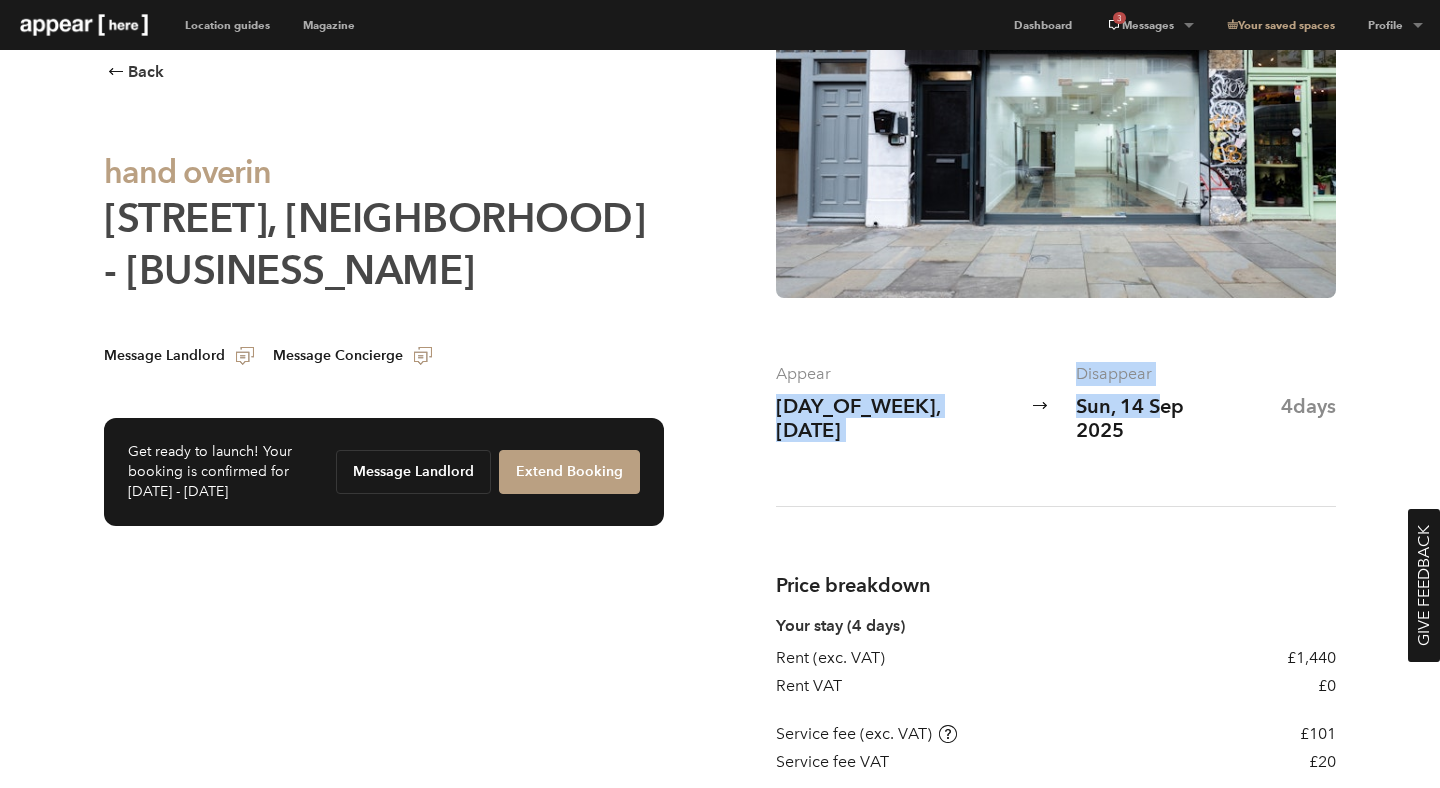 click on "Bethnal Green Road, Shoreditch - The Contemporary Shop" at bounding box center (374, 244) 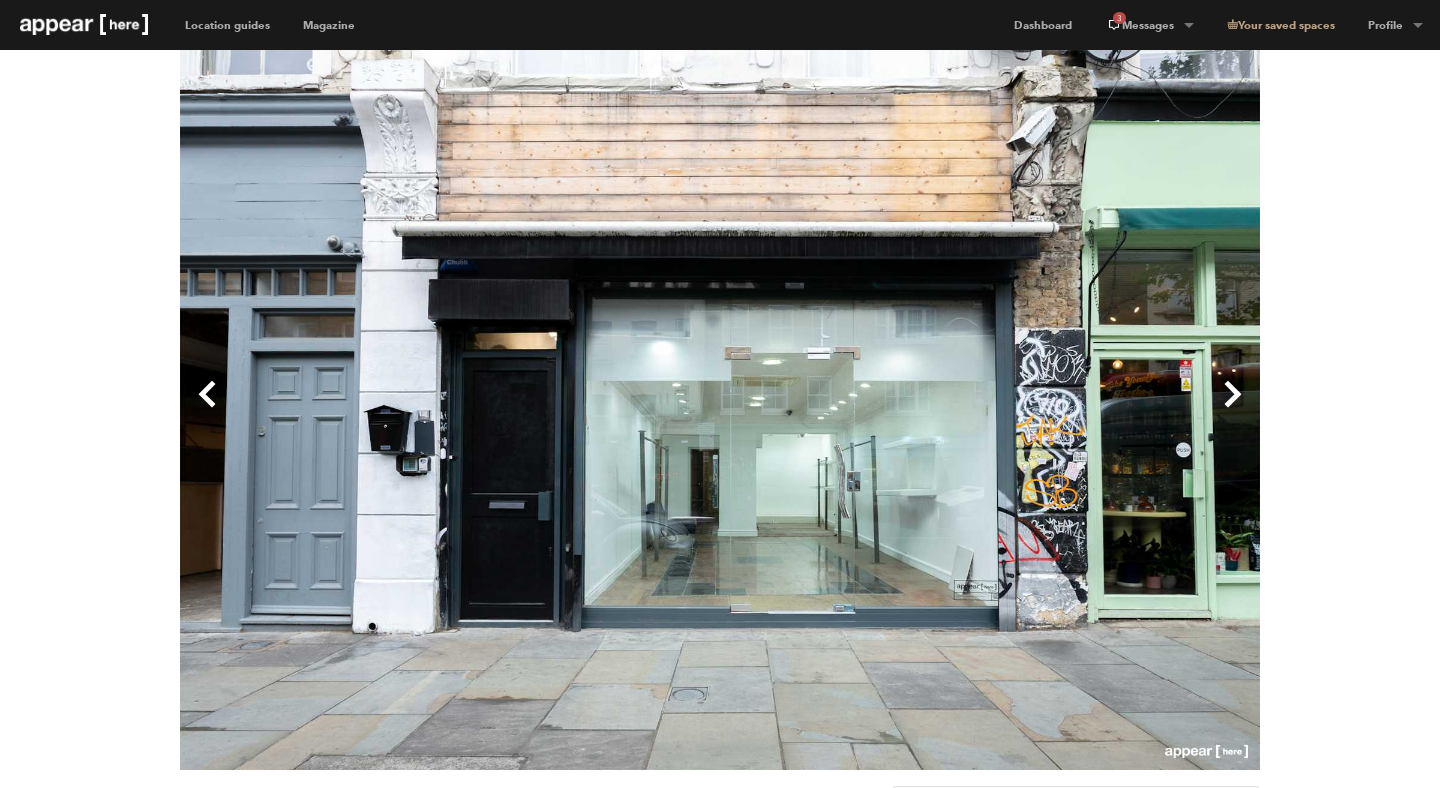 scroll, scrollTop: 0, scrollLeft: 0, axis: both 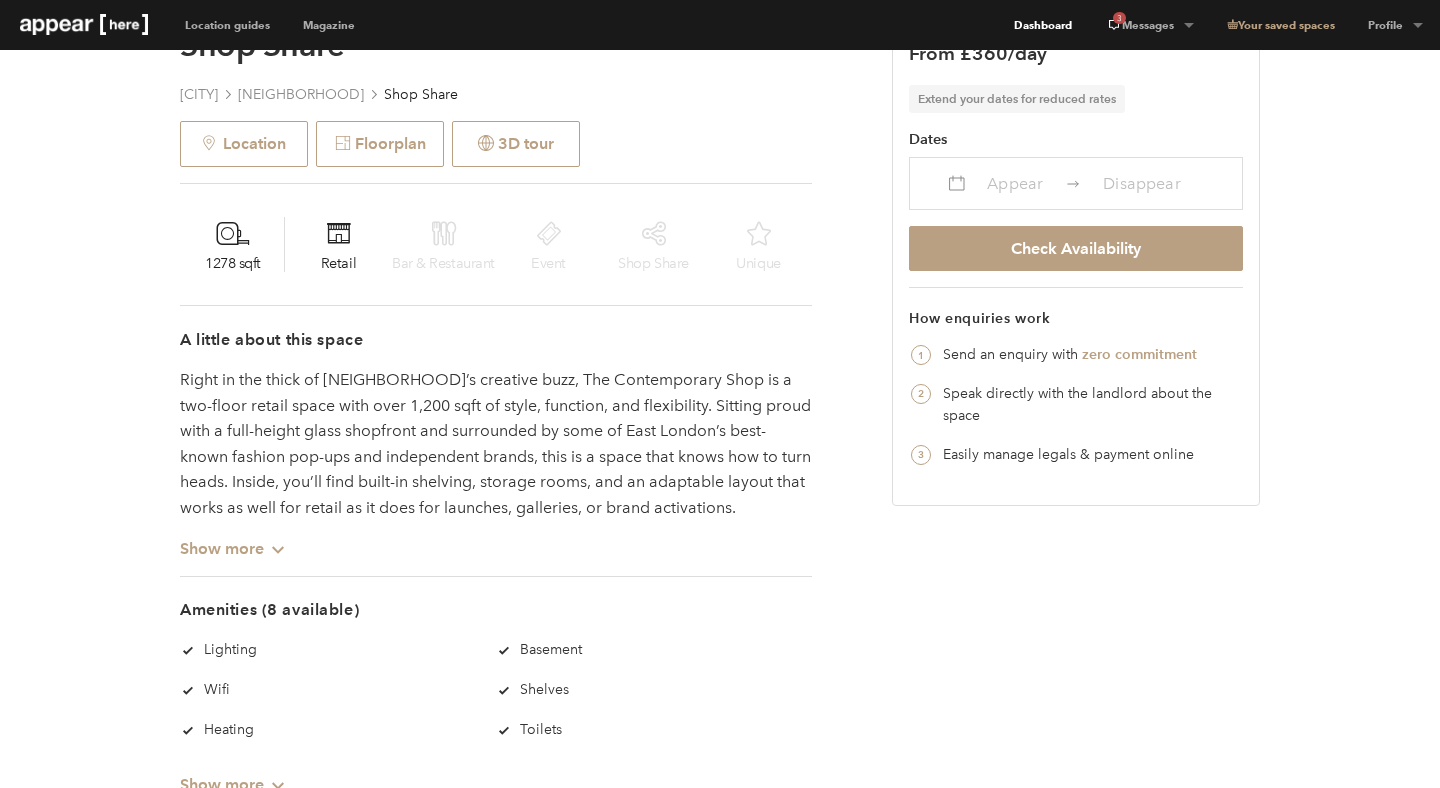 click on "Dashboard" at bounding box center (1043, 25) 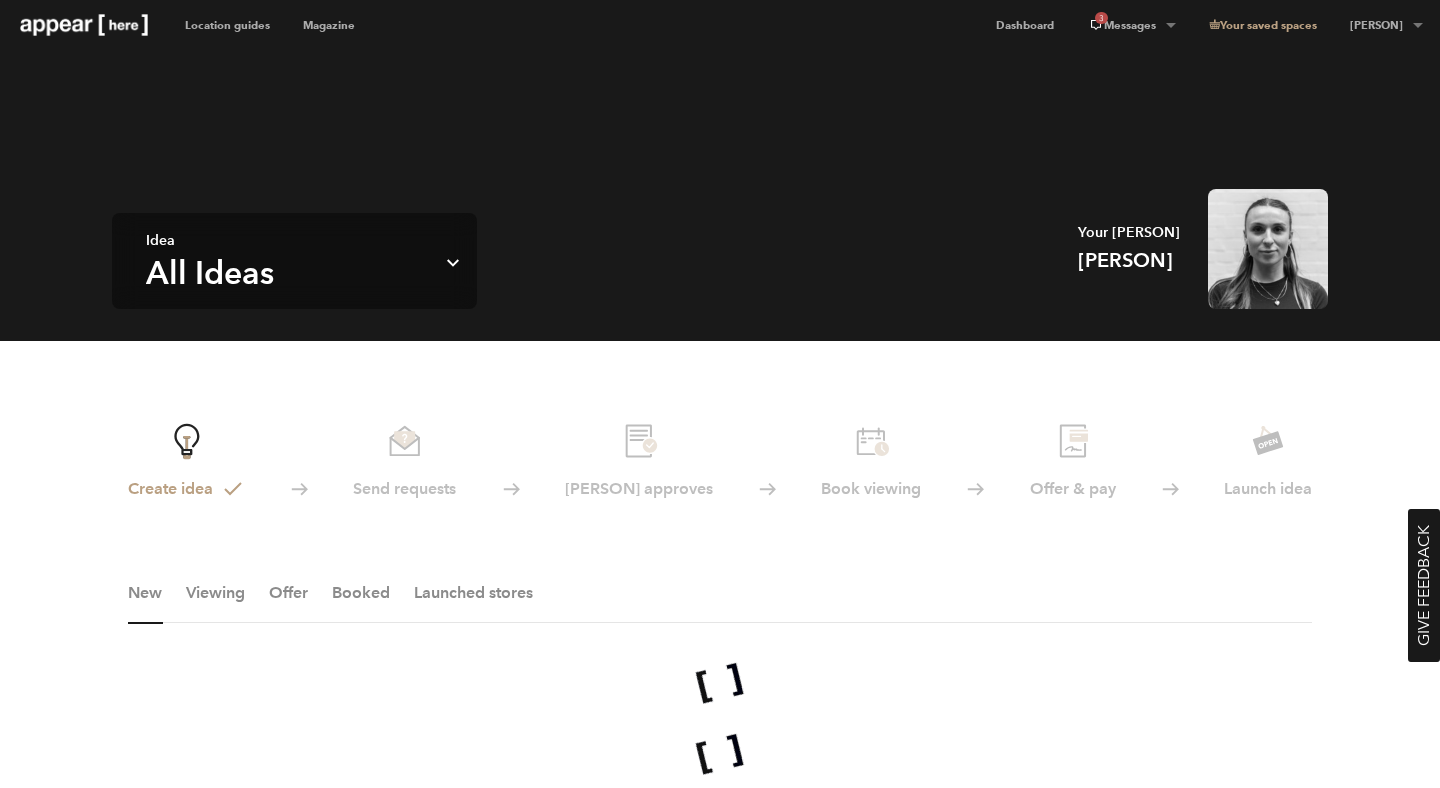 scroll, scrollTop: 0, scrollLeft: 0, axis: both 